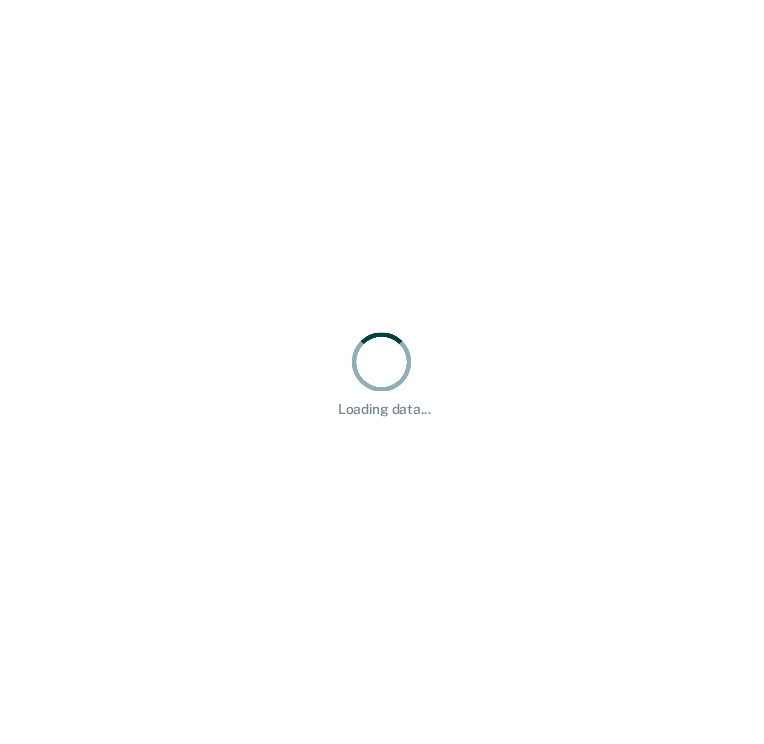 scroll, scrollTop: 0, scrollLeft: 0, axis: both 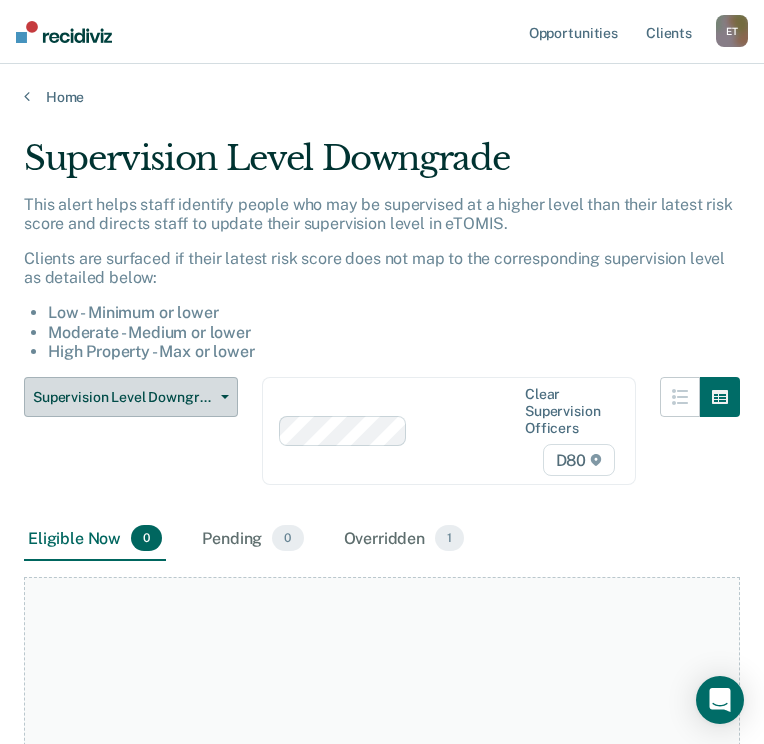 click at bounding box center (221, 397) 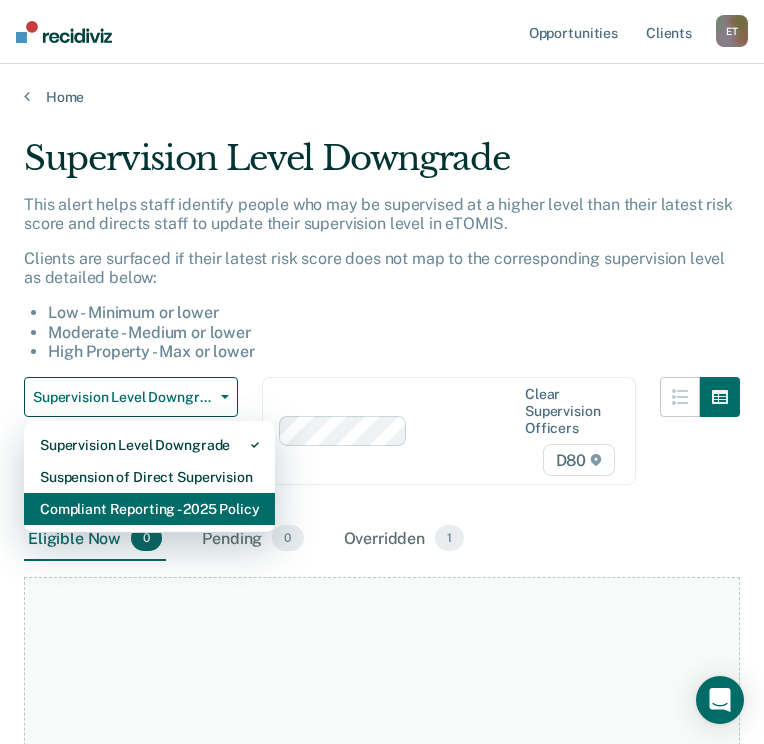 click on "Compliant Reporting - 2025 Policy" at bounding box center [149, 509] 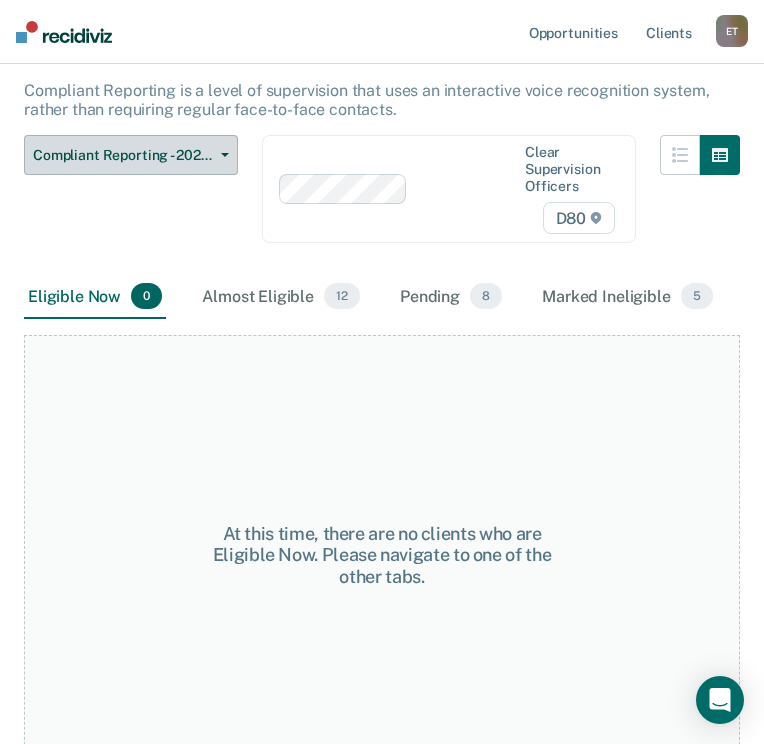 scroll, scrollTop: 118, scrollLeft: 0, axis: vertical 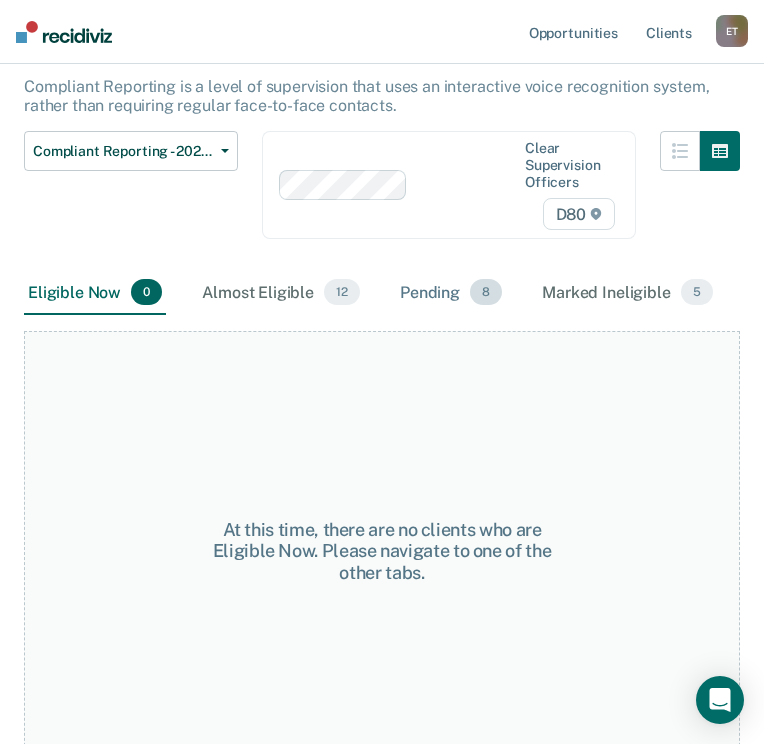 click on "Pending 8" at bounding box center [451, 293] 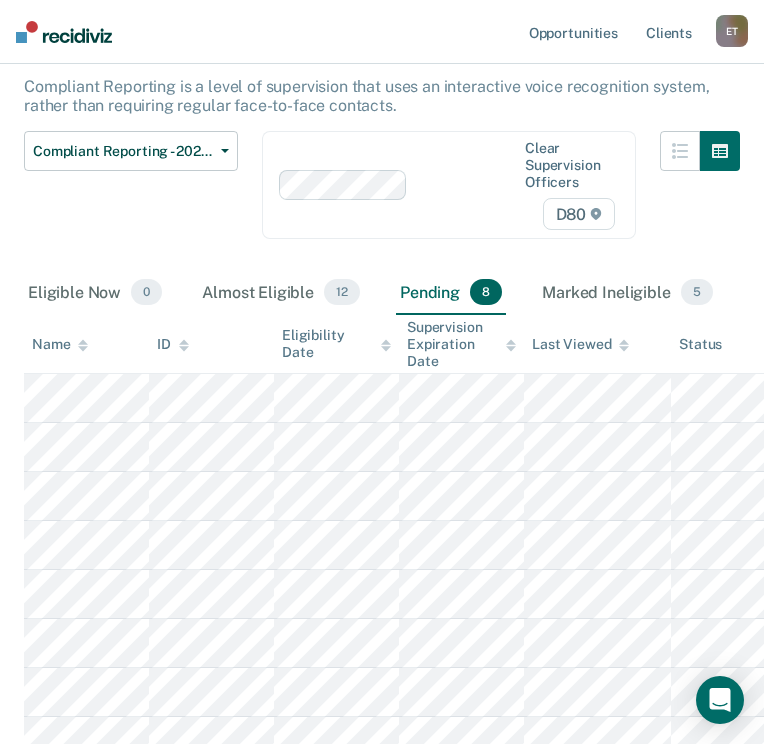 scroll, scrollTop: 131, scrollLeft: 0, axis: vertical 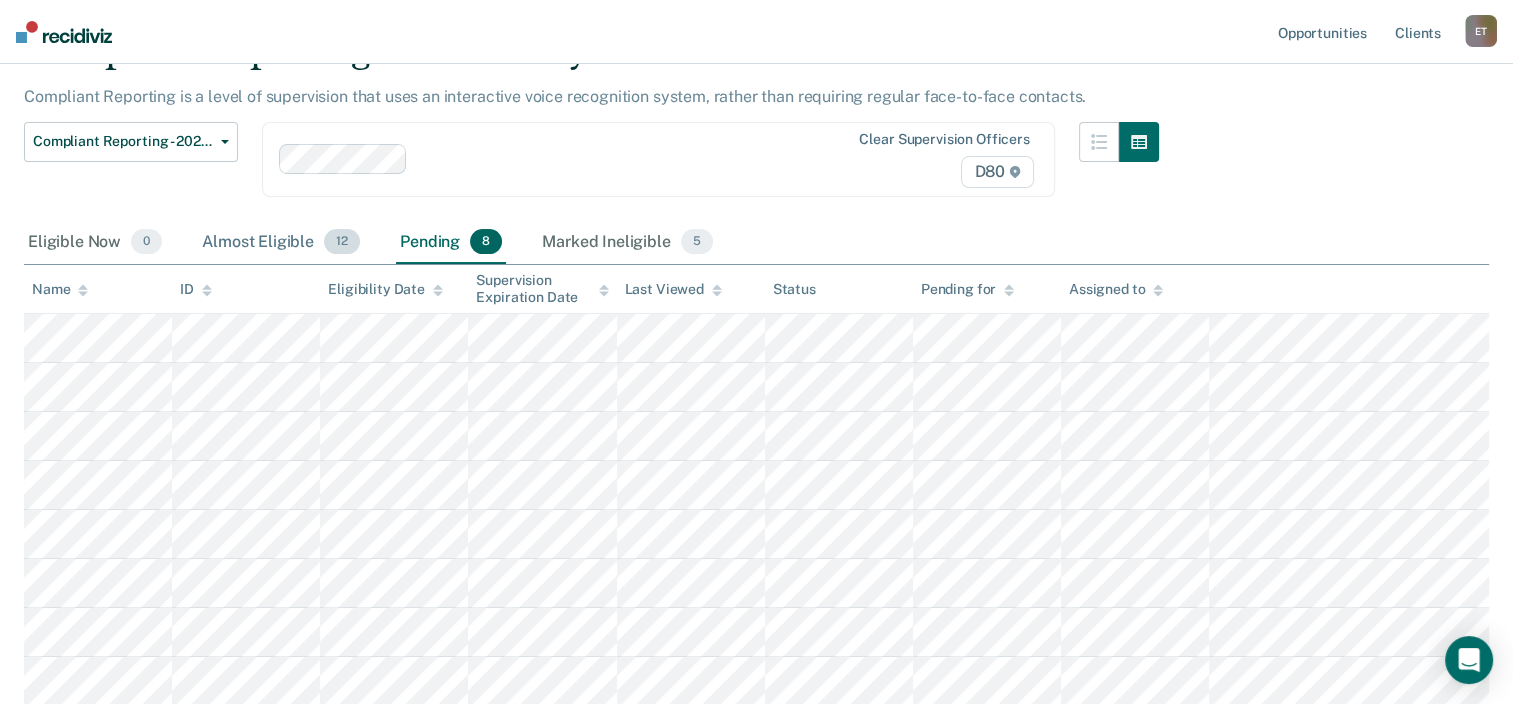 click on "Almost Eligible 12" at bounding box center [281, 243] 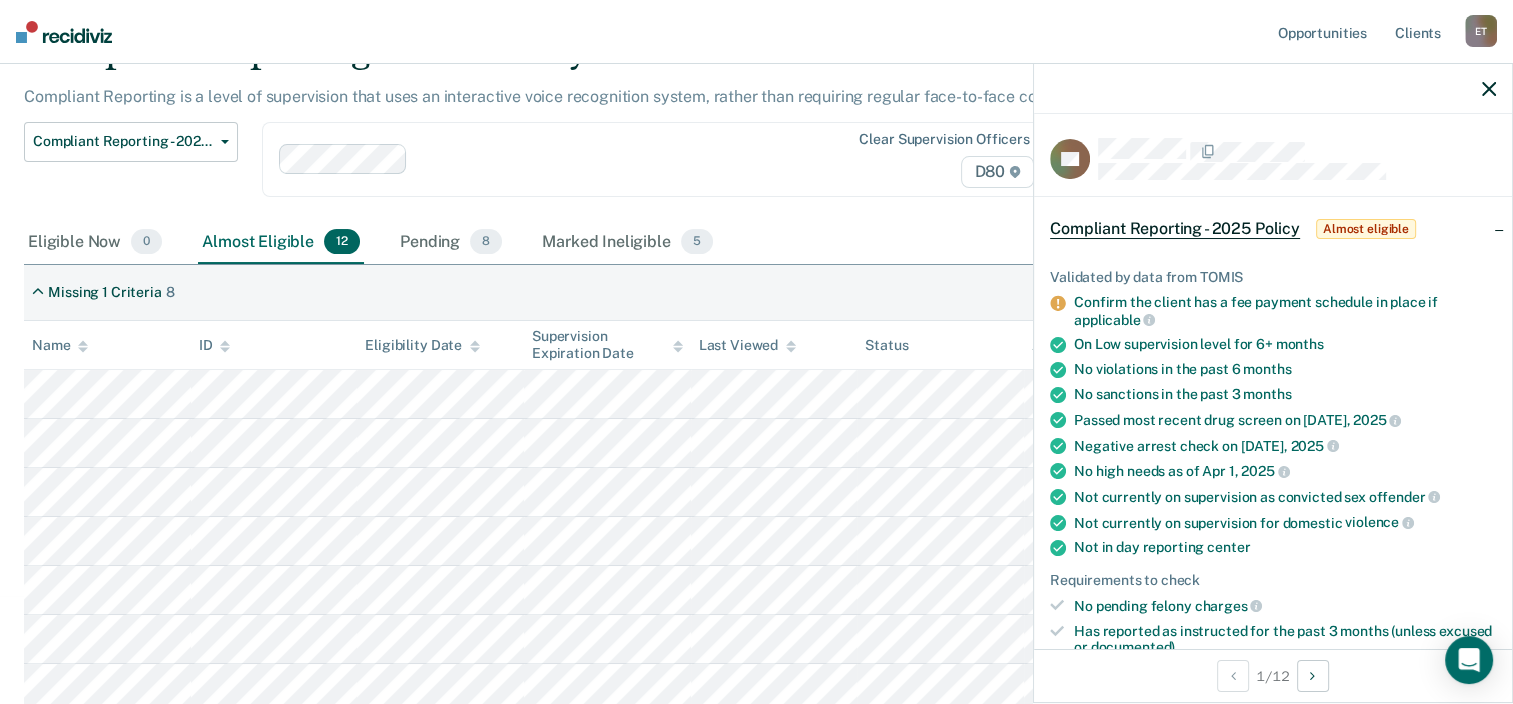 click on "Eligible Now 0 Almost Eligible 12 Pending 8 Marked Ineligible 5" at bounding box center [756, 243] 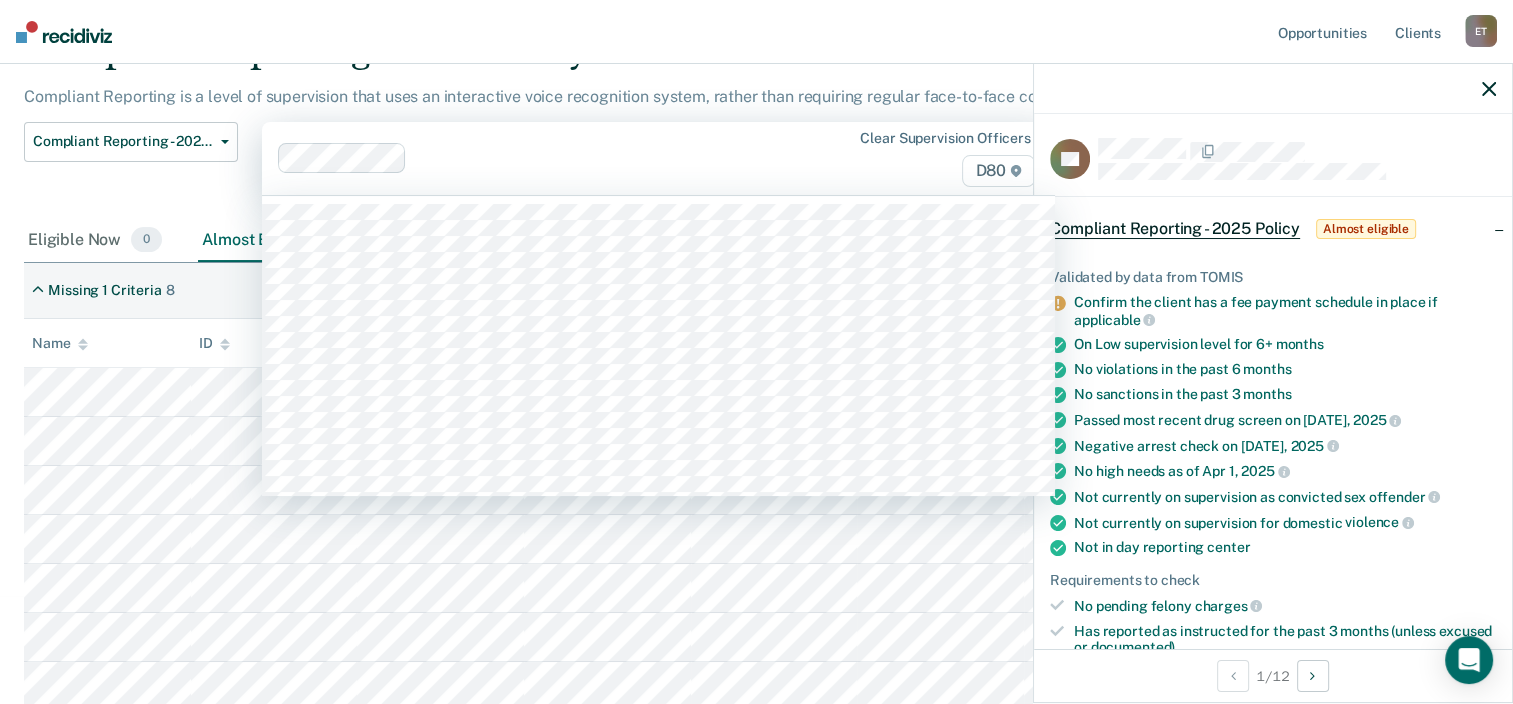 click on "Clear   supervision officers D80" at bounding box center (925, 158) 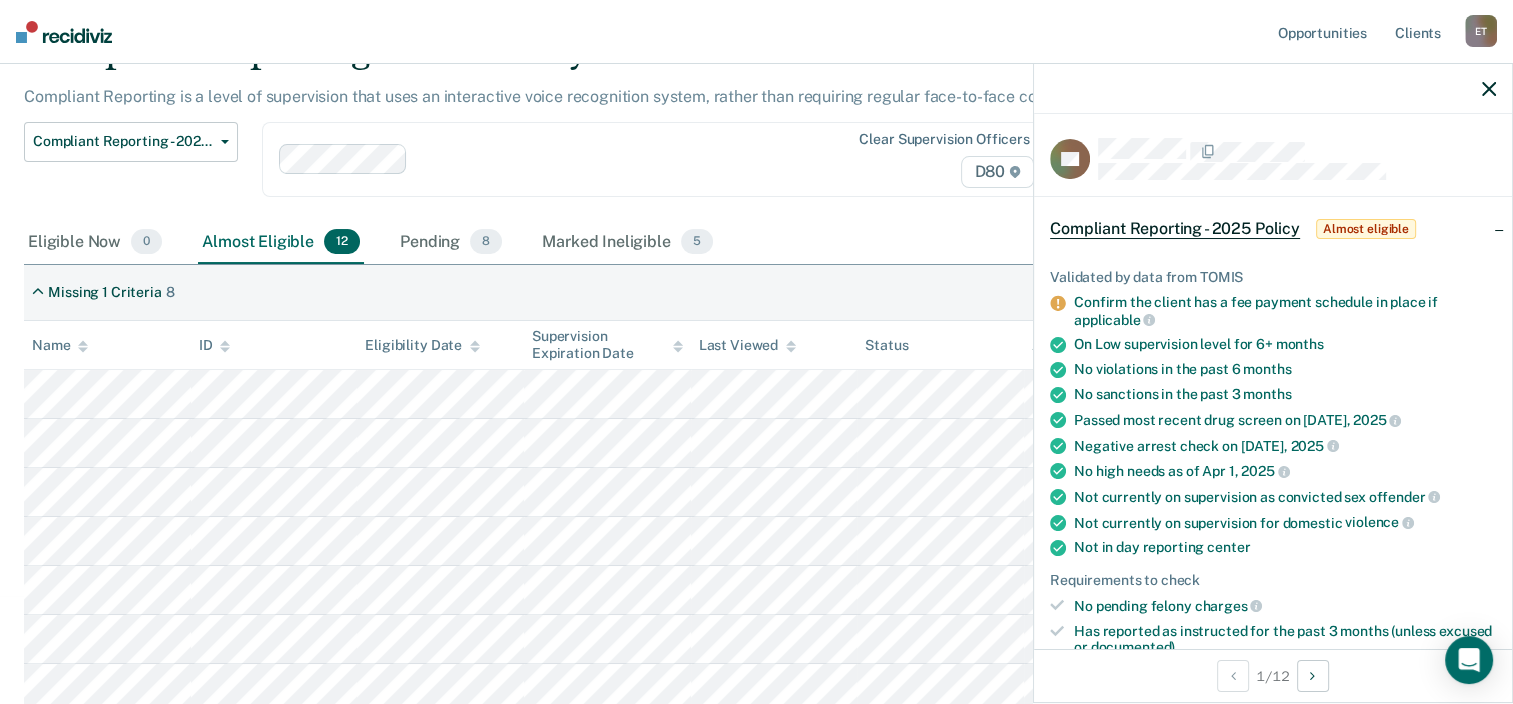 click on "Compliant Reporting - 2025 Policy Supervision Level Downgrade Suspension of Direct Supervision Compliant Reporting - 2025 Policy" at bounding box center [131, 171] 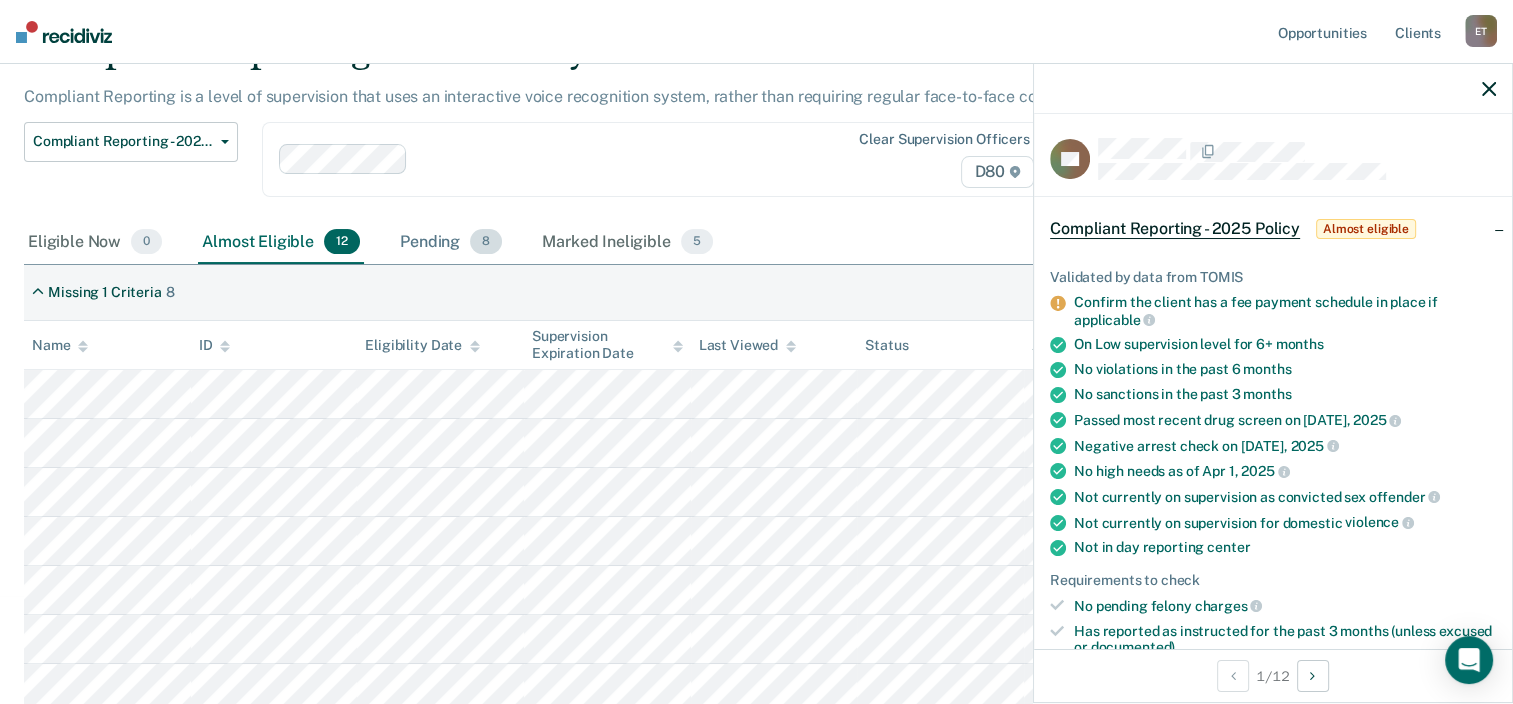 click on "Pending 8" at bounding box center (451, 243) 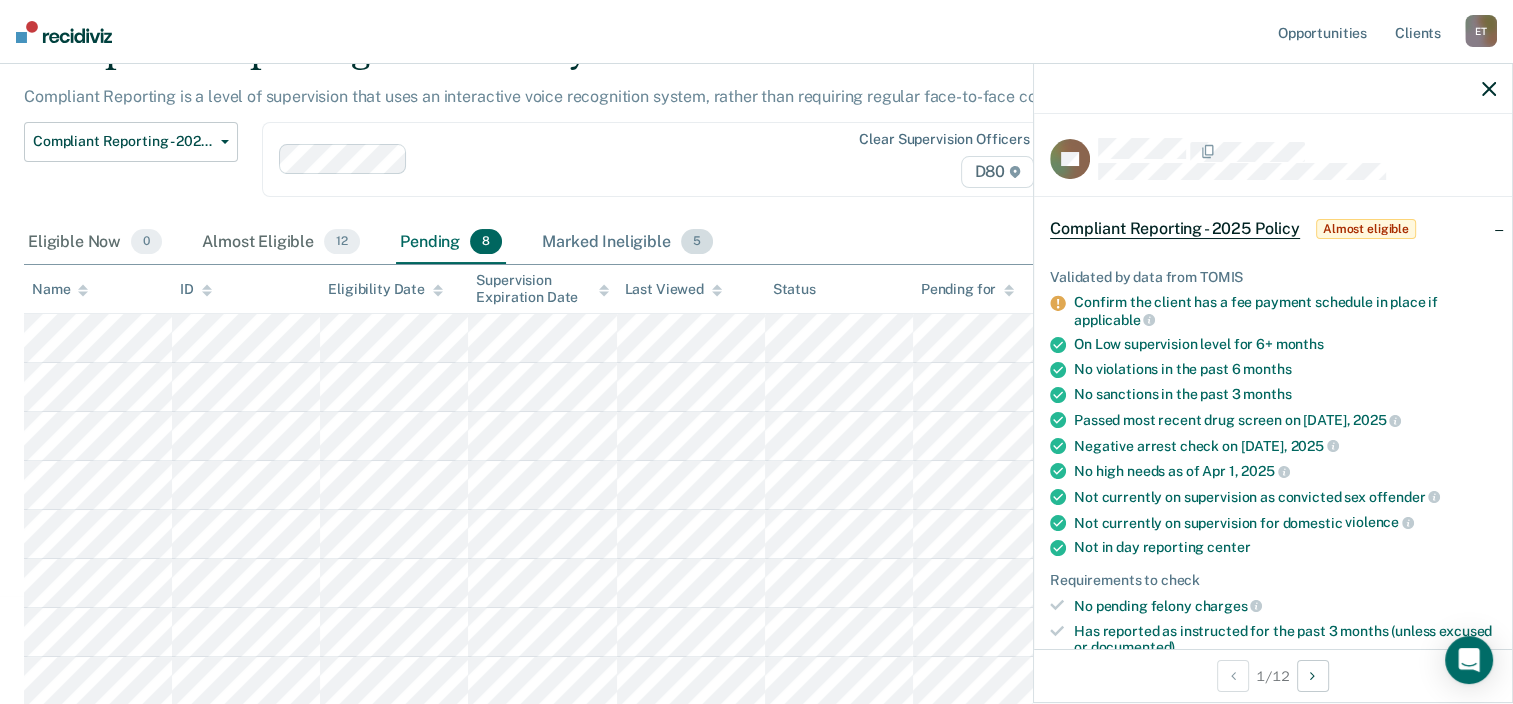 click on "Marked Ineligible 5" at bounding box center (627, 243) 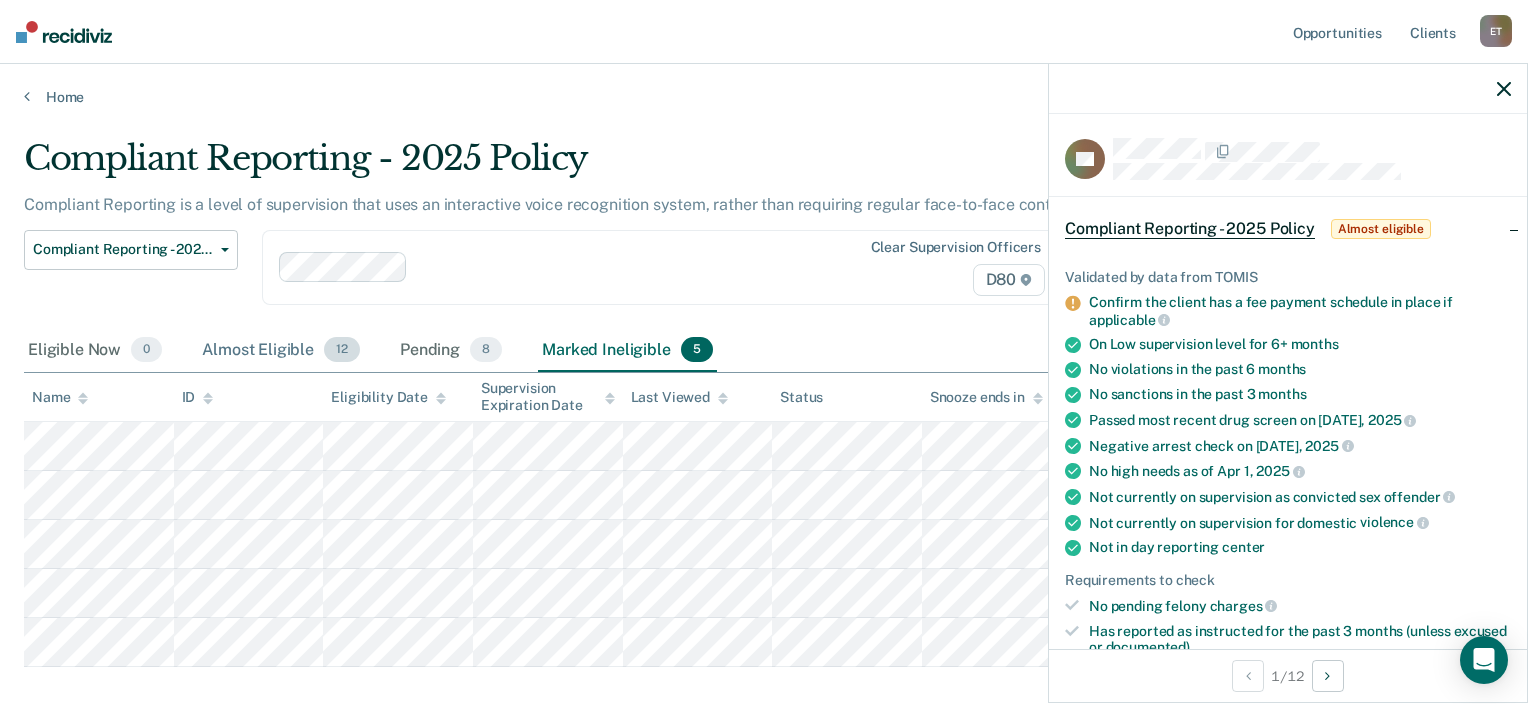 click on "12" at bounding box center (342, 350) 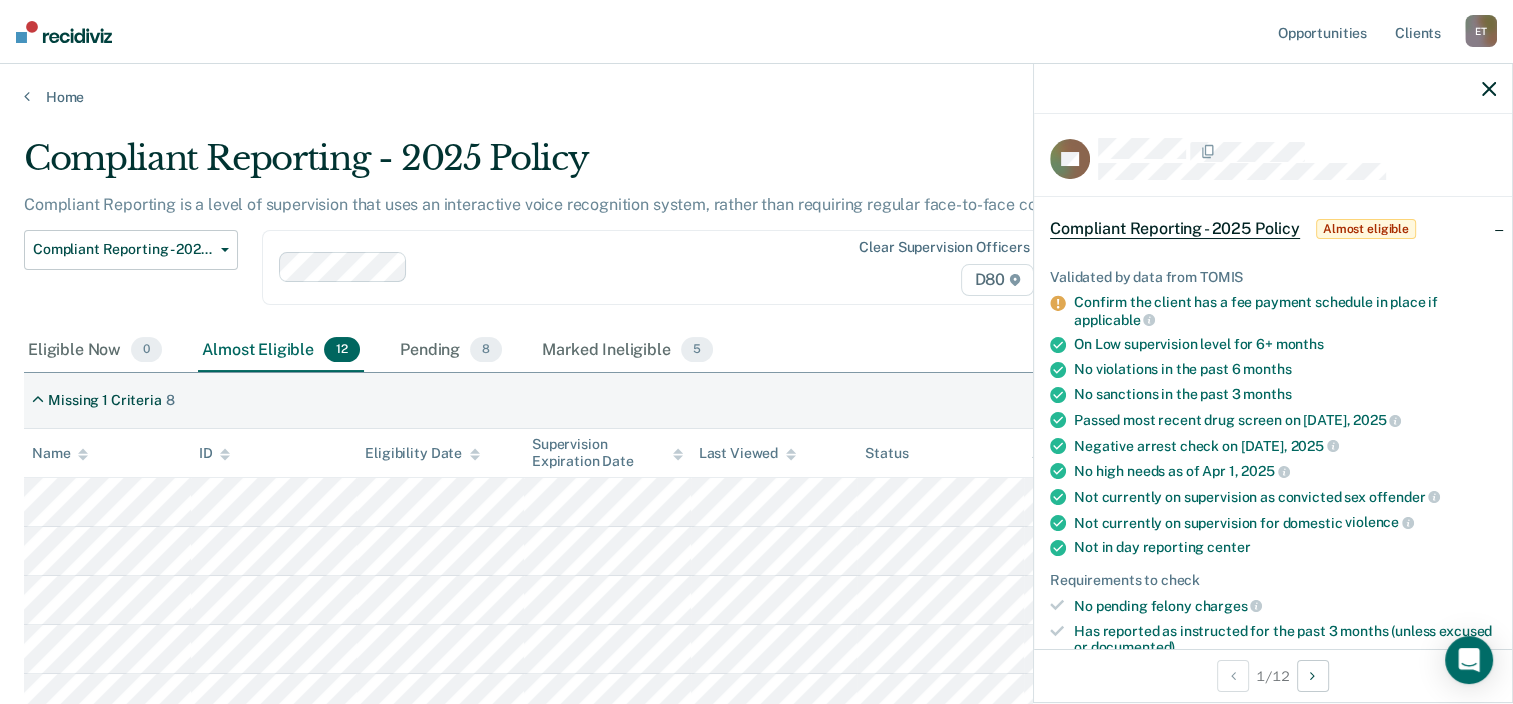 click on "Opportunities Client s [FIRST] [LAST] E T Profile How it works Log Out" at bounding box center [756, 32] 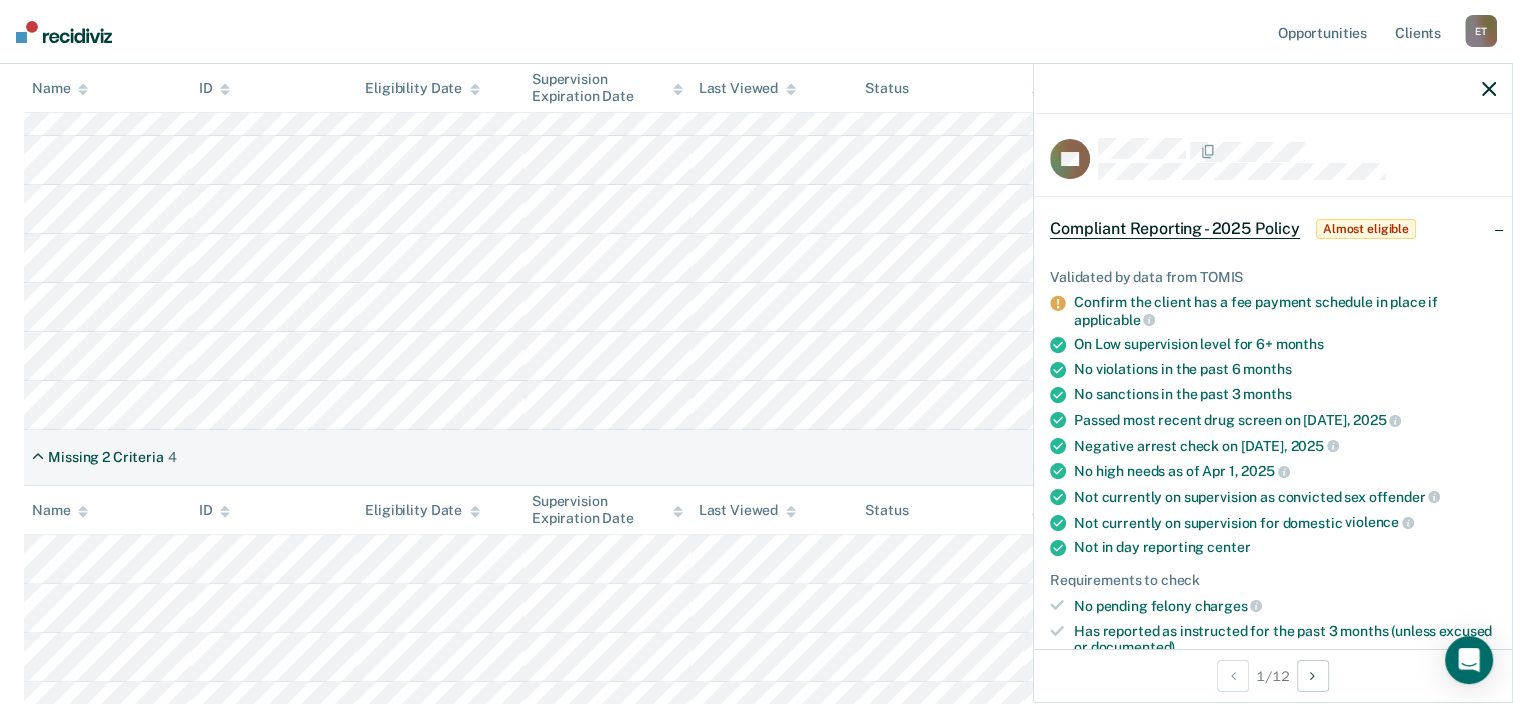scroll, scrollTop: 465, scrollLeft: 0, axis: vertical 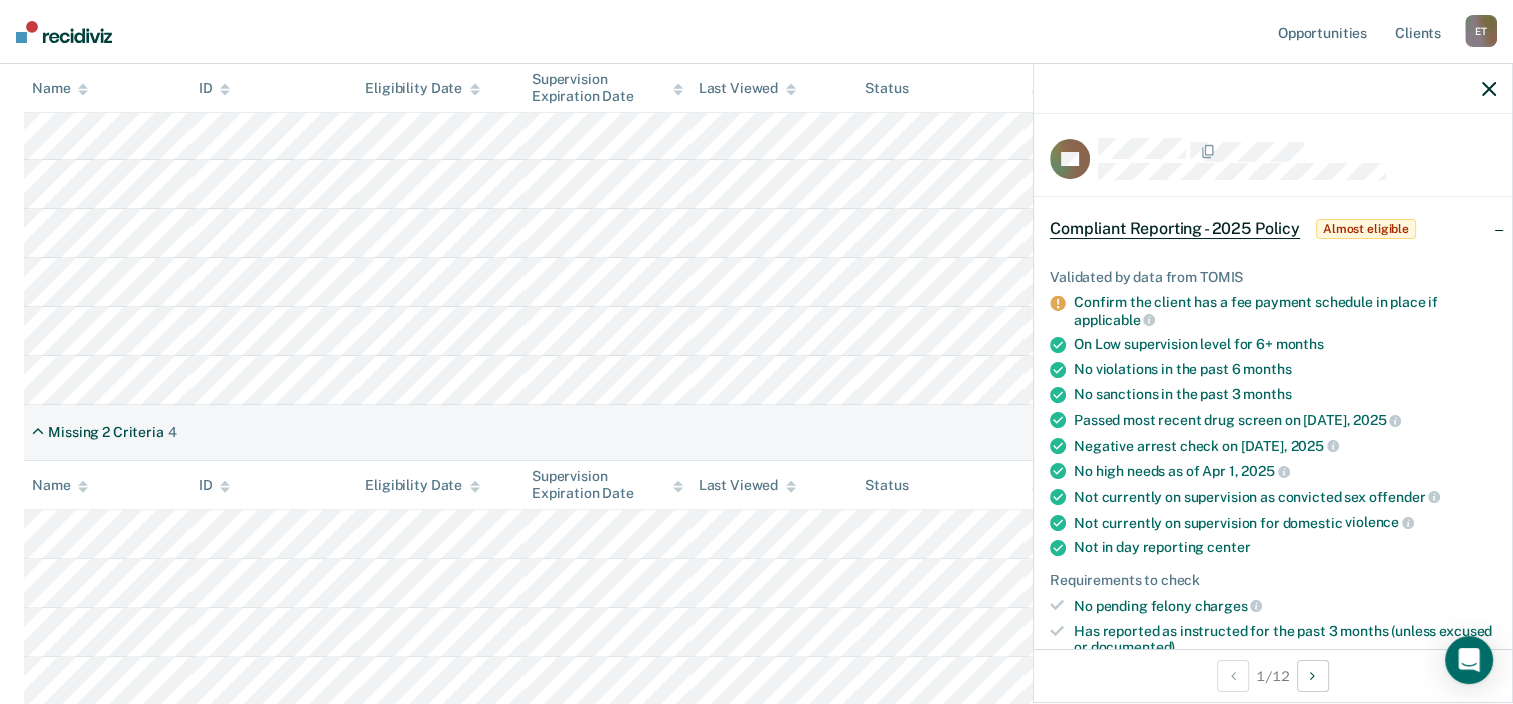 click 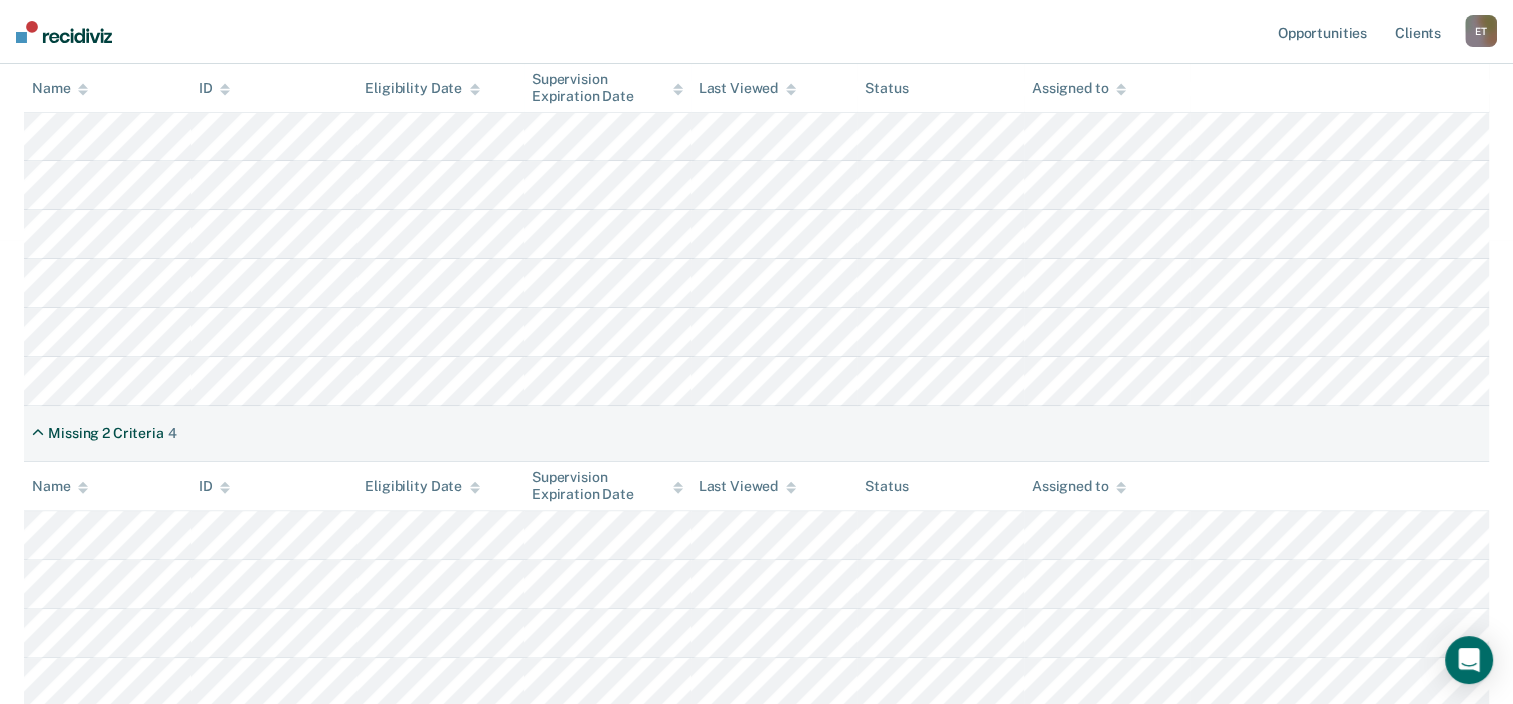scroll, scrollTop: 465, scrollLeft: 0, axis: vertical 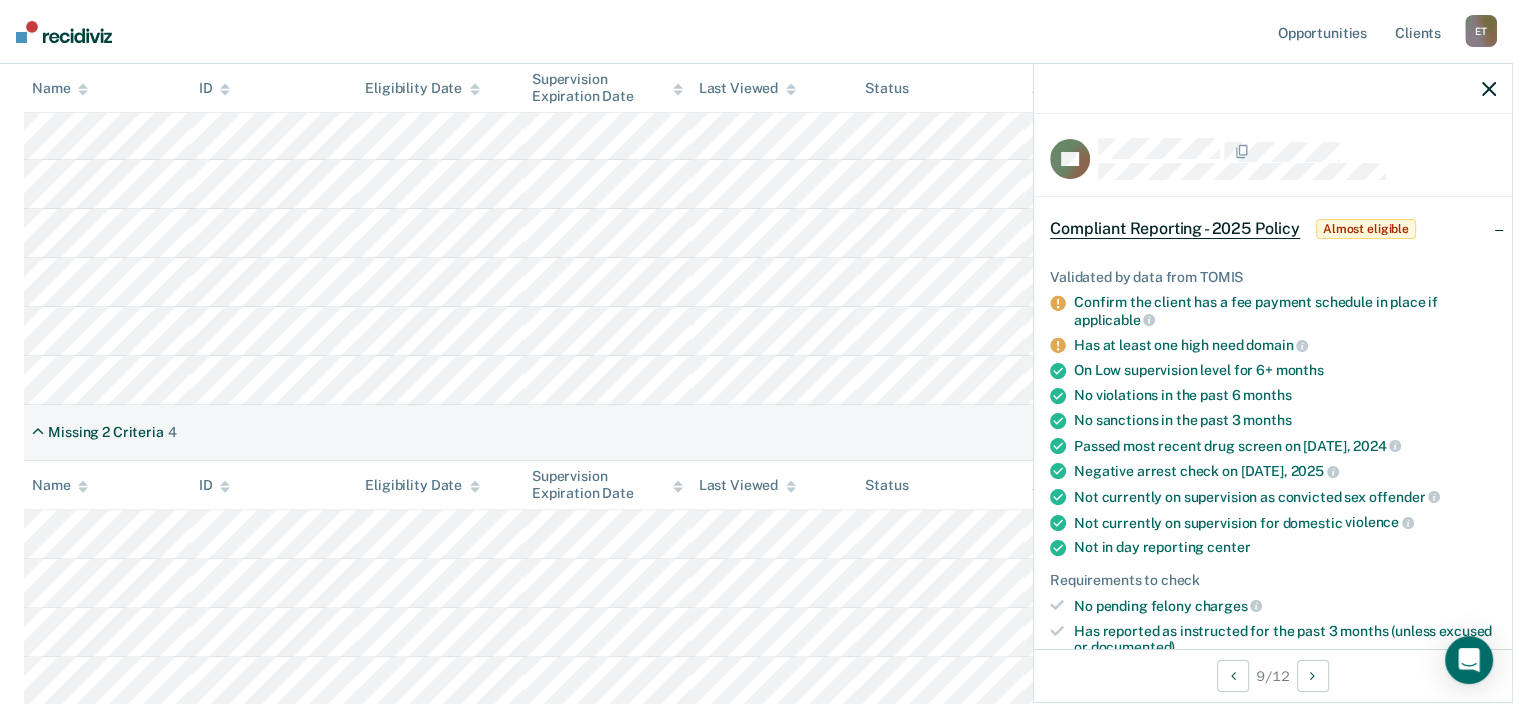 click on "Missing 2 Criteria 4" at bounding box center (756, 433) 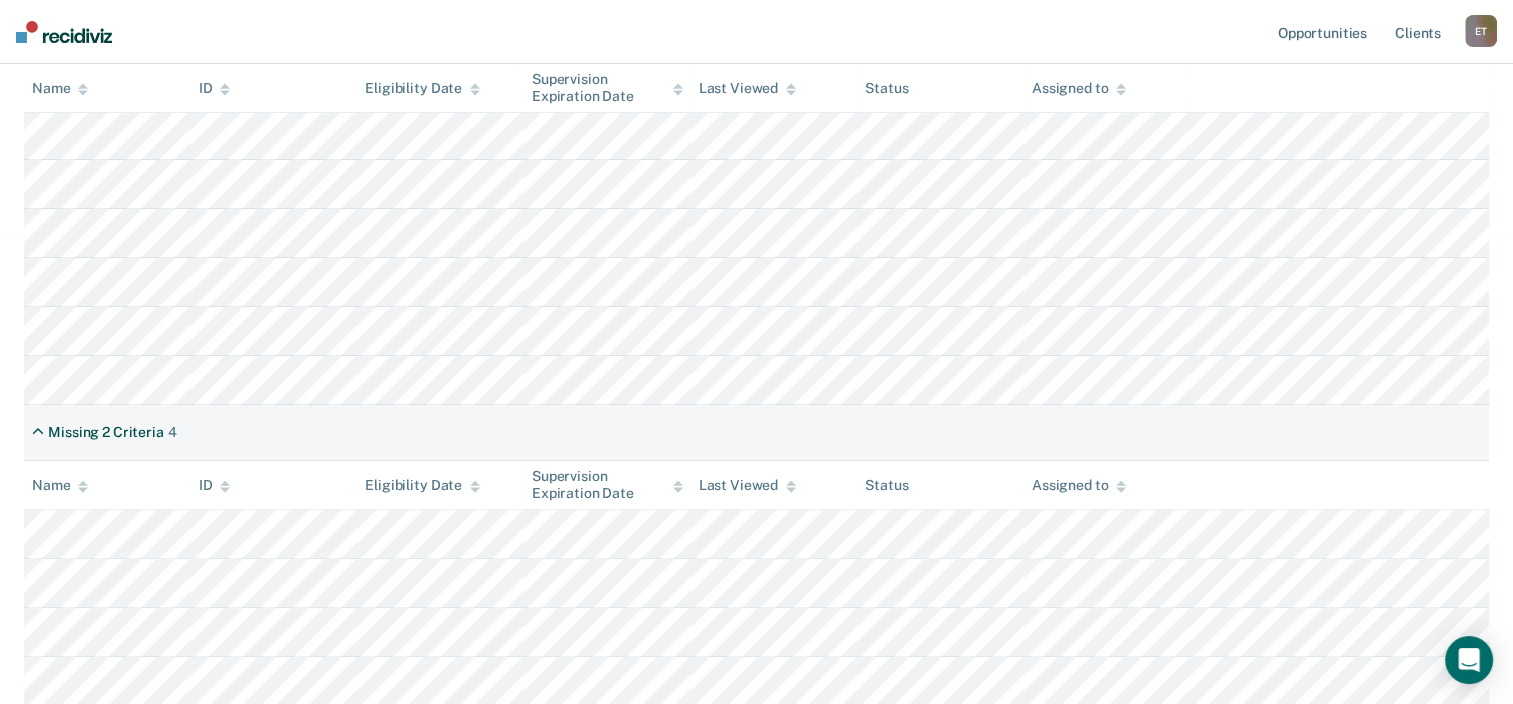 click on "Opportunities Client s [FIRST] [LAST] E T Profile How it works Log Out" at bounding box center (756, 32) 